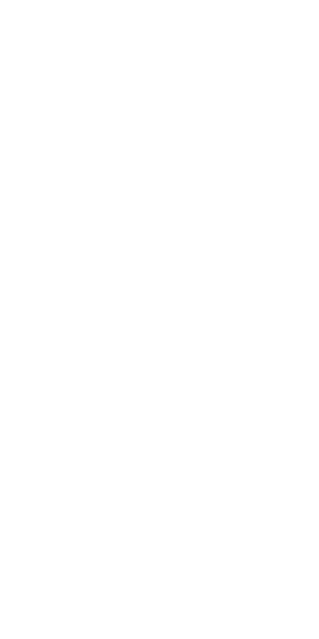 scroll, scrollTop: 0, scrollLeft: 0, axis: both 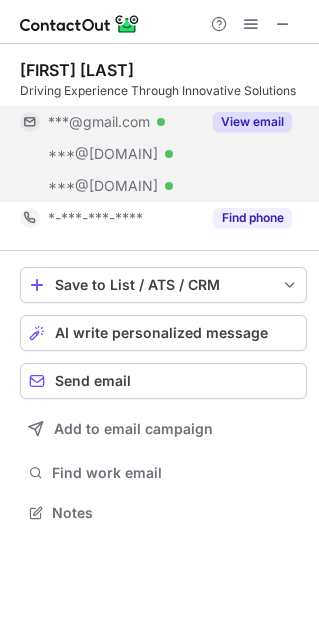 click on "View email" at bounding box center (252, 122) 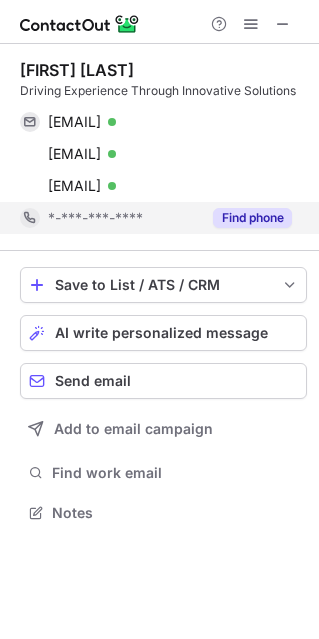 click on "Find phone" at bounding box center (252, 218) 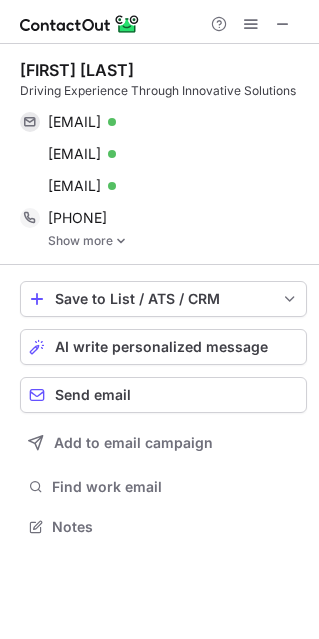scroll, scrollTop: 9, scrollLeft: 10, axis: both 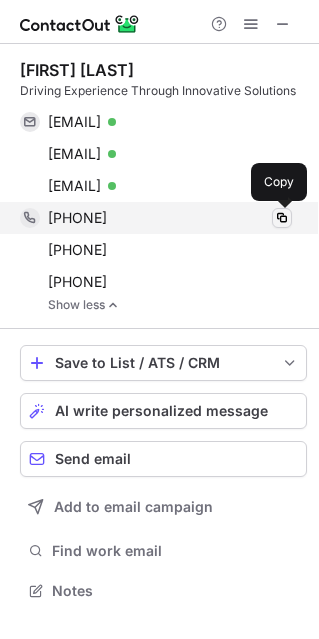 click at bounding box center (282, 218) 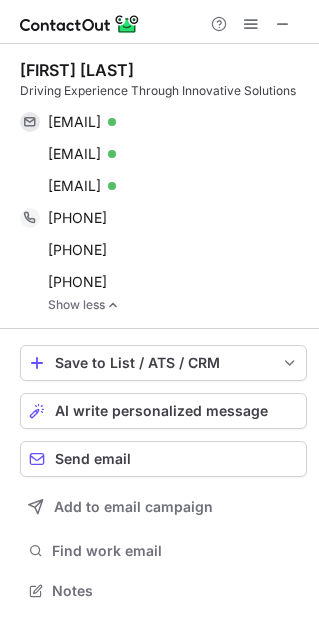 type 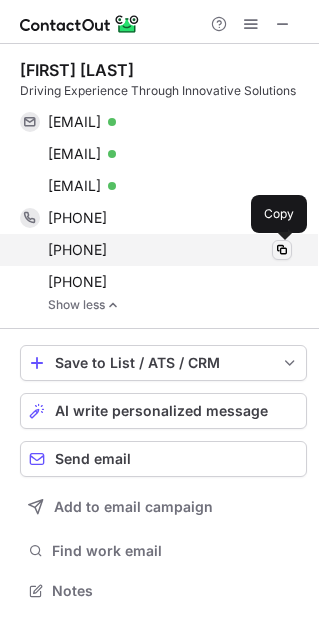 click at bounding box center (282, 250) 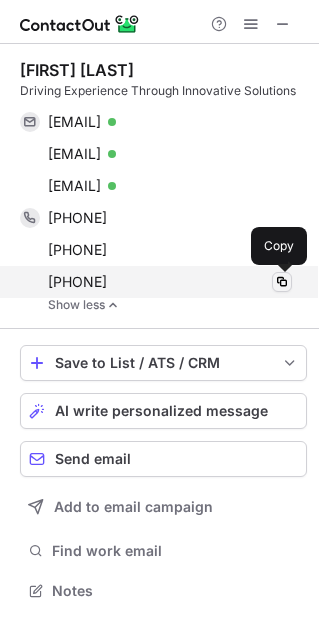 click at bounding box center [282, 282] 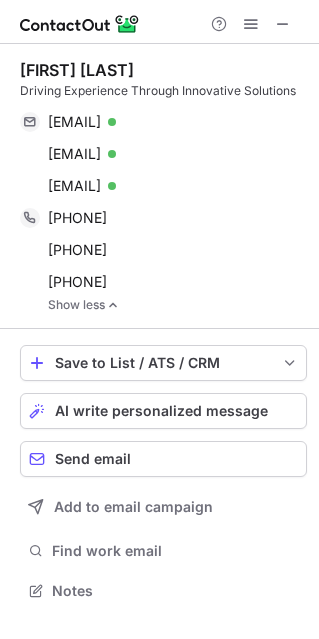 scroll, scrollTop: 575, scrollLeft: 319, axis: both 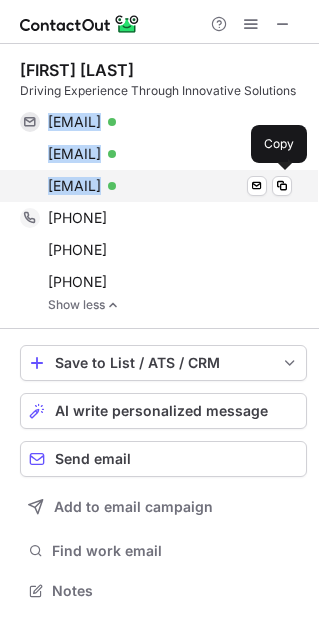 drag, startPoint x: 39, startPoint y: 126, endPoint x: 230, endPoint y: 192, distance: 202.08167 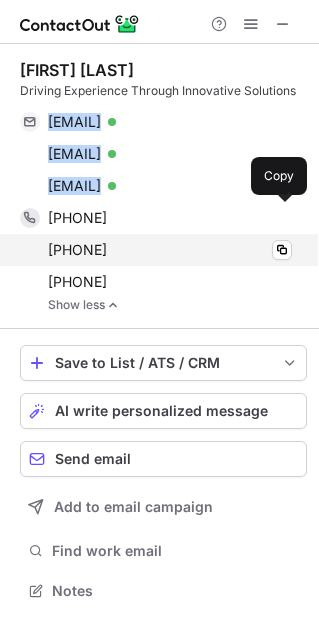 copy on "[EMAIL] Verified Send email Copy [EMAIL] Verified Send email Copy [EMAIL]" 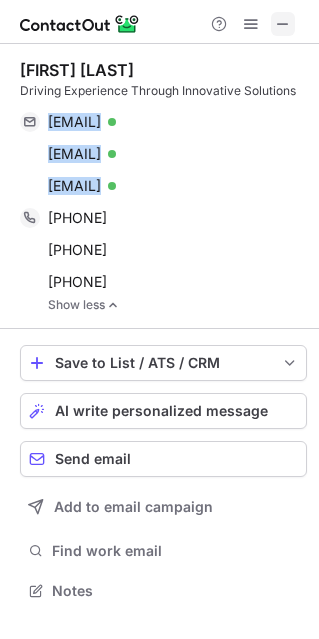 click at bounding box center (283, 24) 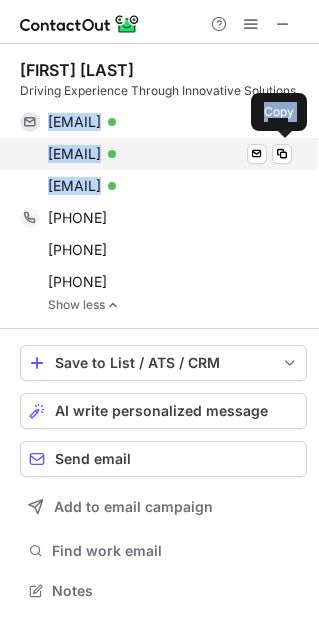 click on "[EMAIL] Verified Send email Copy" at bounding box center [156, 154] 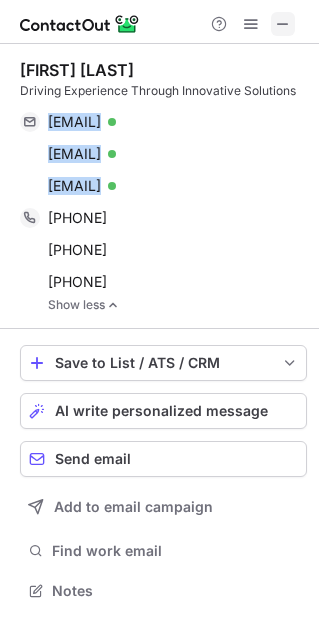 click at bounding box center (283, 24) 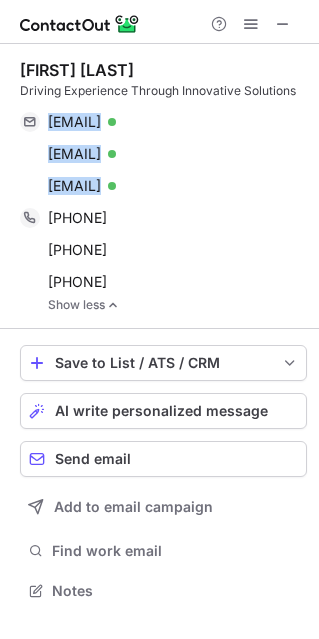 type 